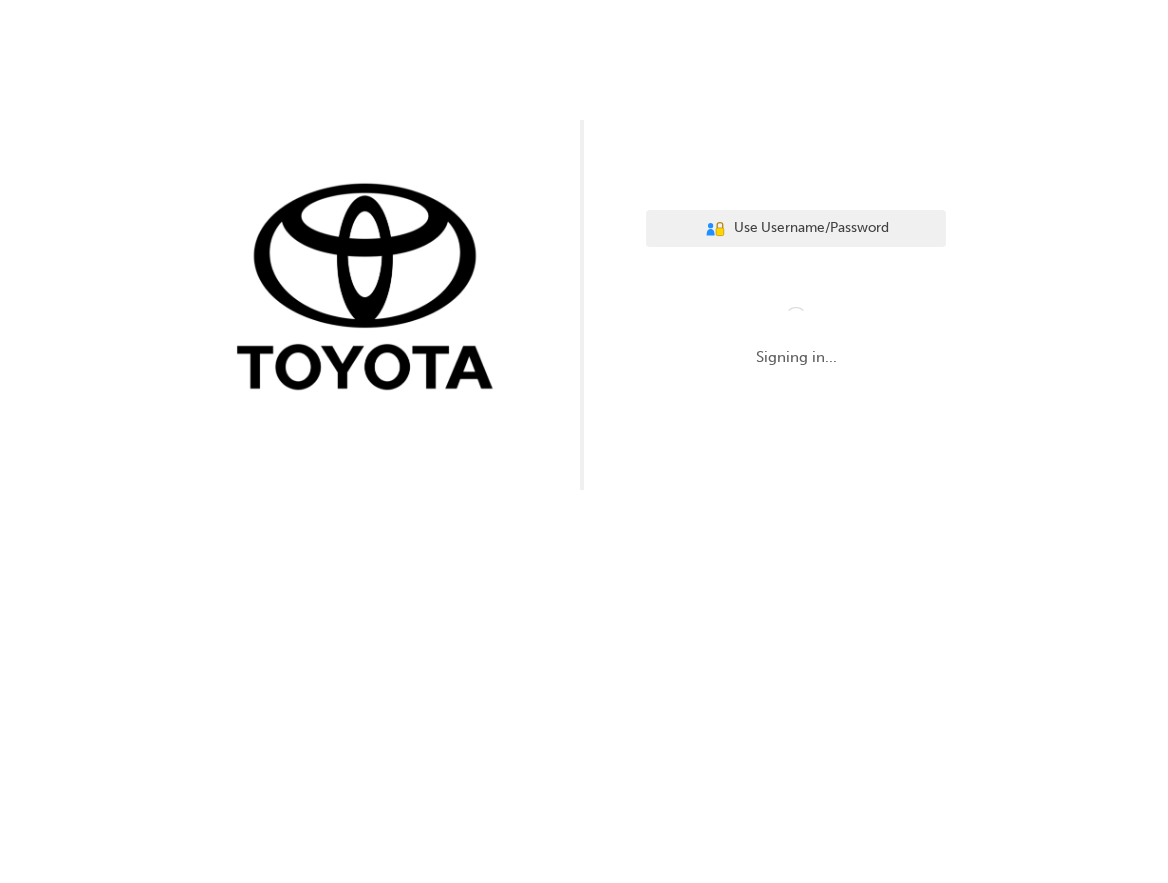 scroll, scrollTop: 0, scrollLeft: 0, axis: both 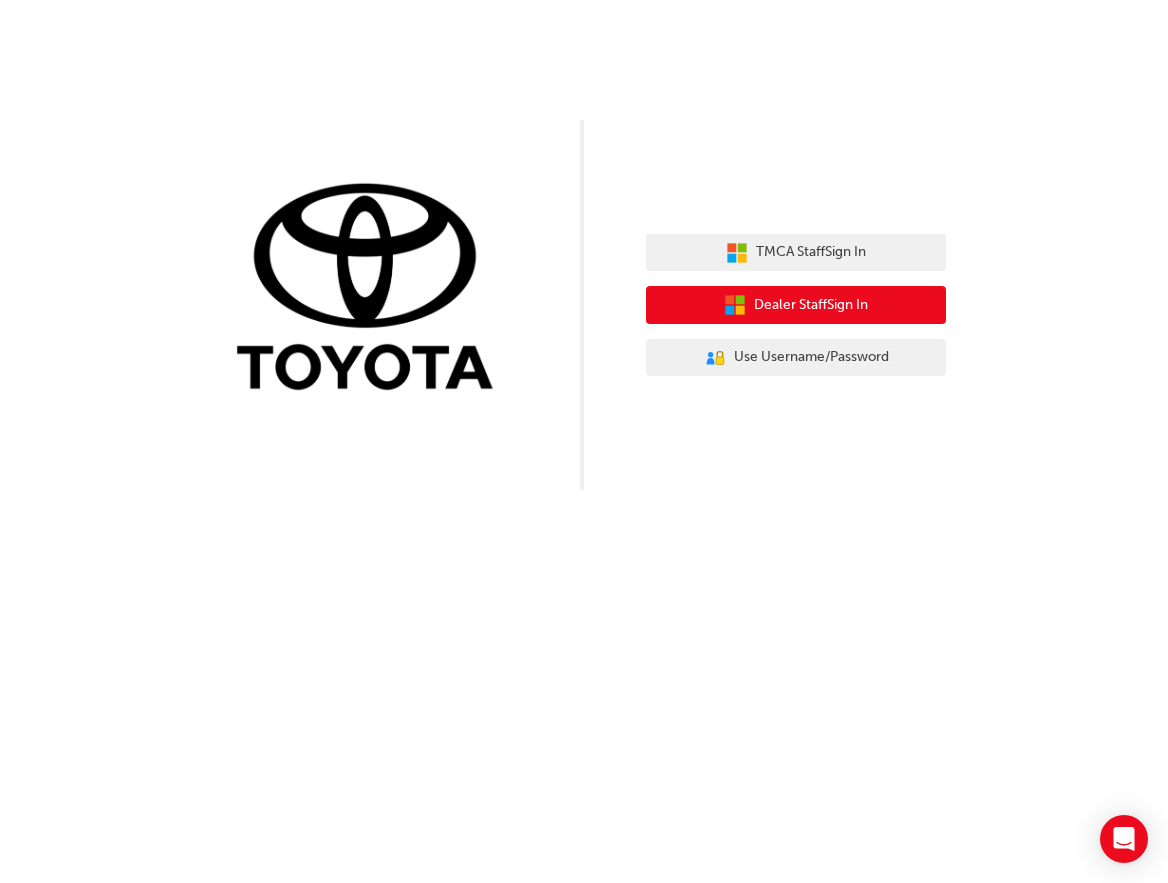 click on "Dealer Staff  Sign In" at bounding box center (811, 305) 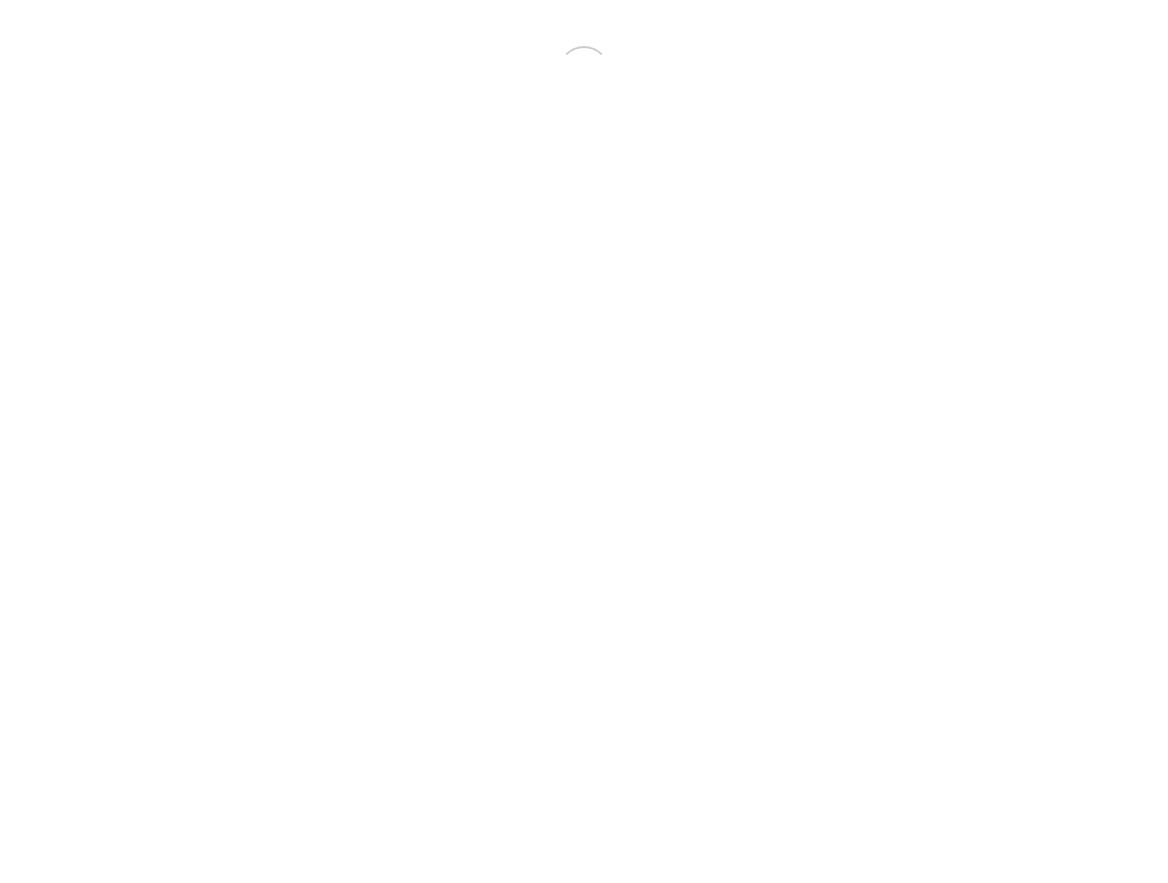 scroll, scrollTop: 0, scrollLeft: 0, axis: both 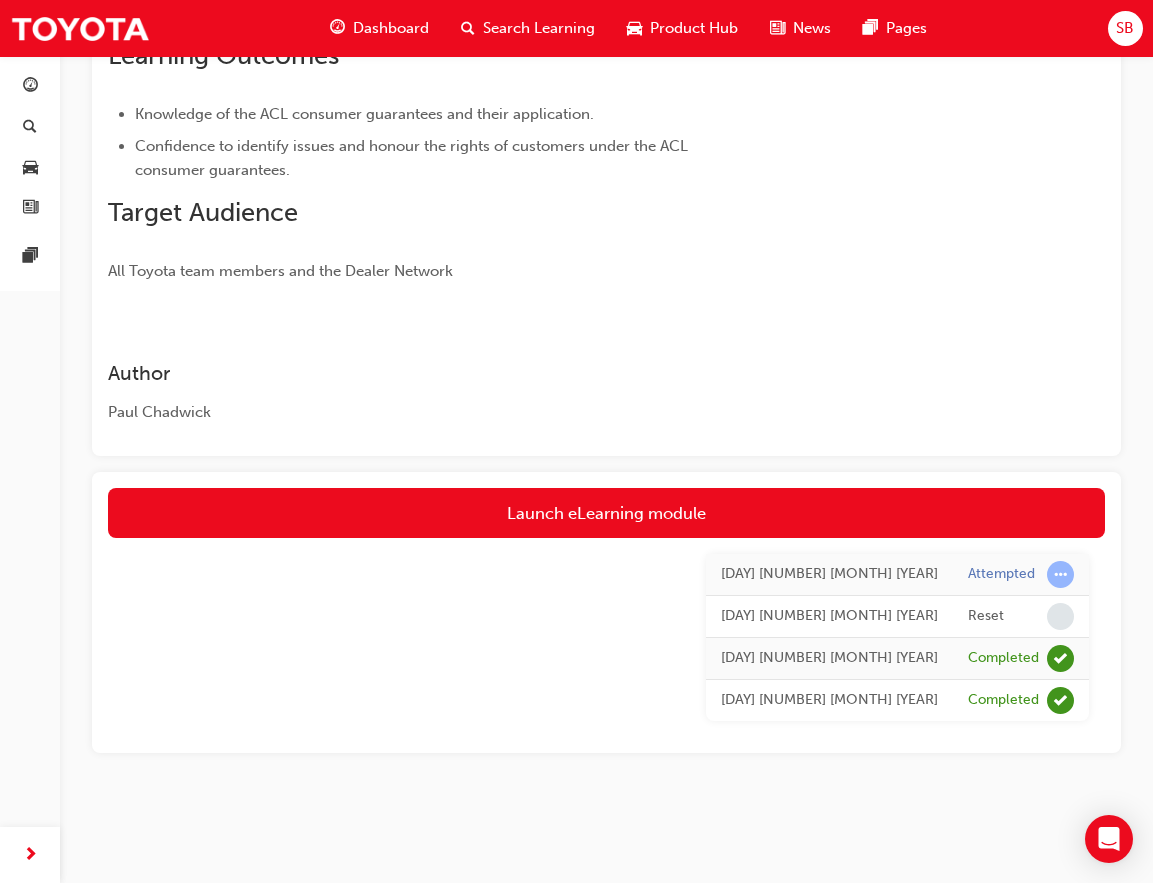 click on "[DAY] [NUMBER] [MONTH] [YEAR]" at bounding box center [829, 574] 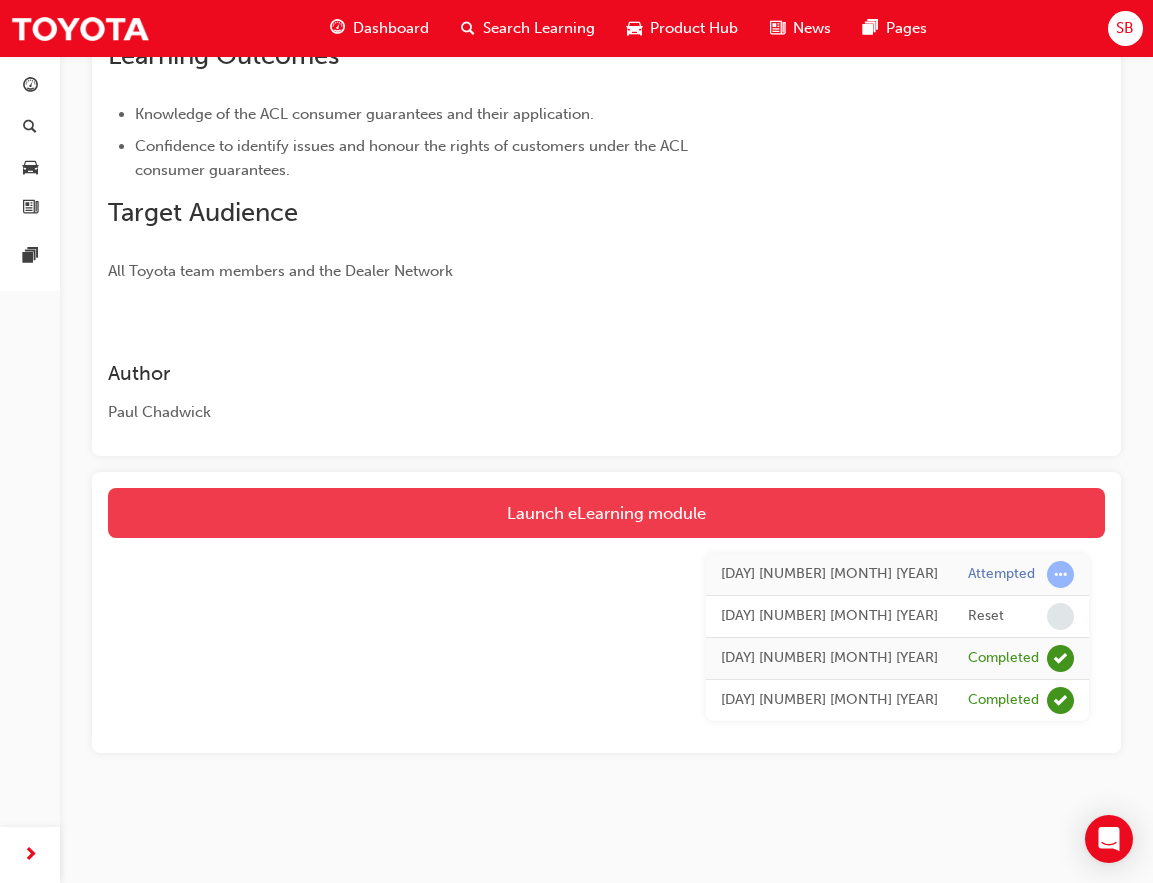 click on "Launch eLearning module" at bounding box center (606, 513) 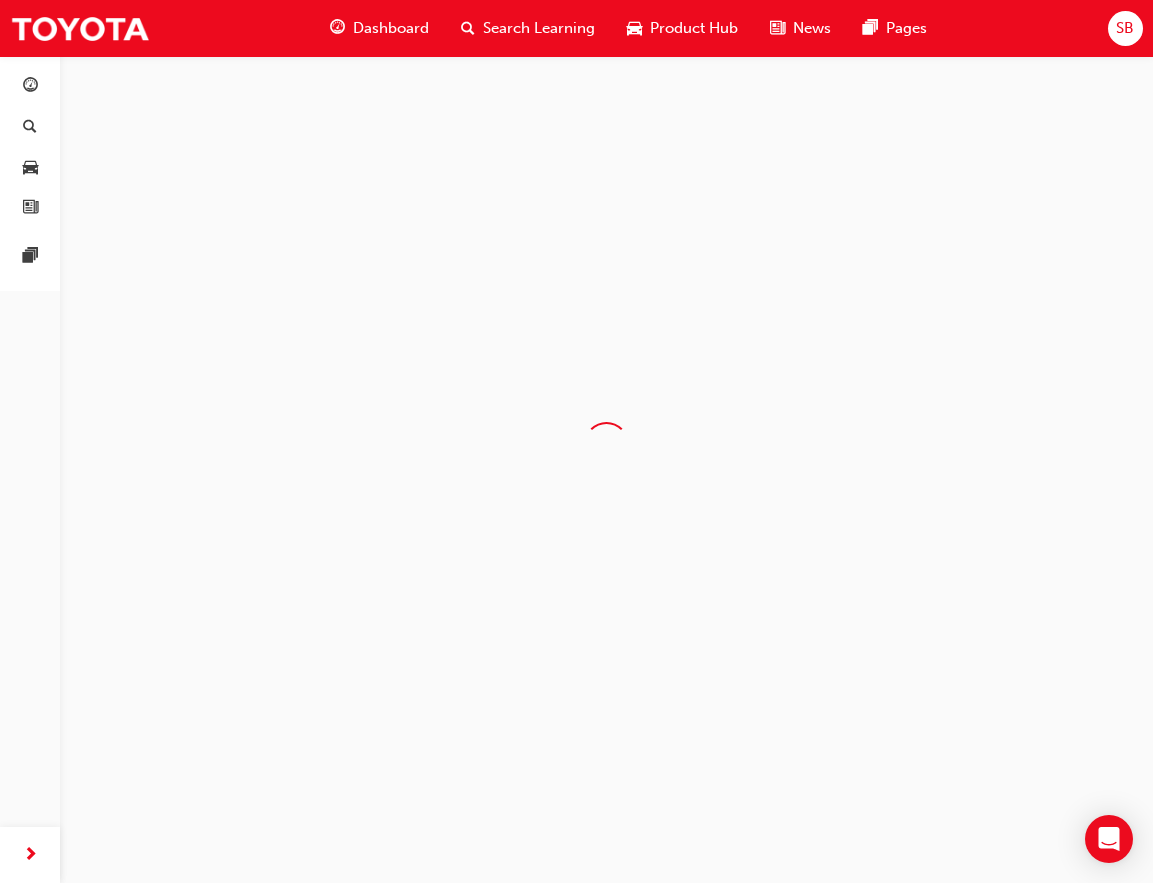 scroll, scrollTop: 0, scrollLeft: 0, axis: both 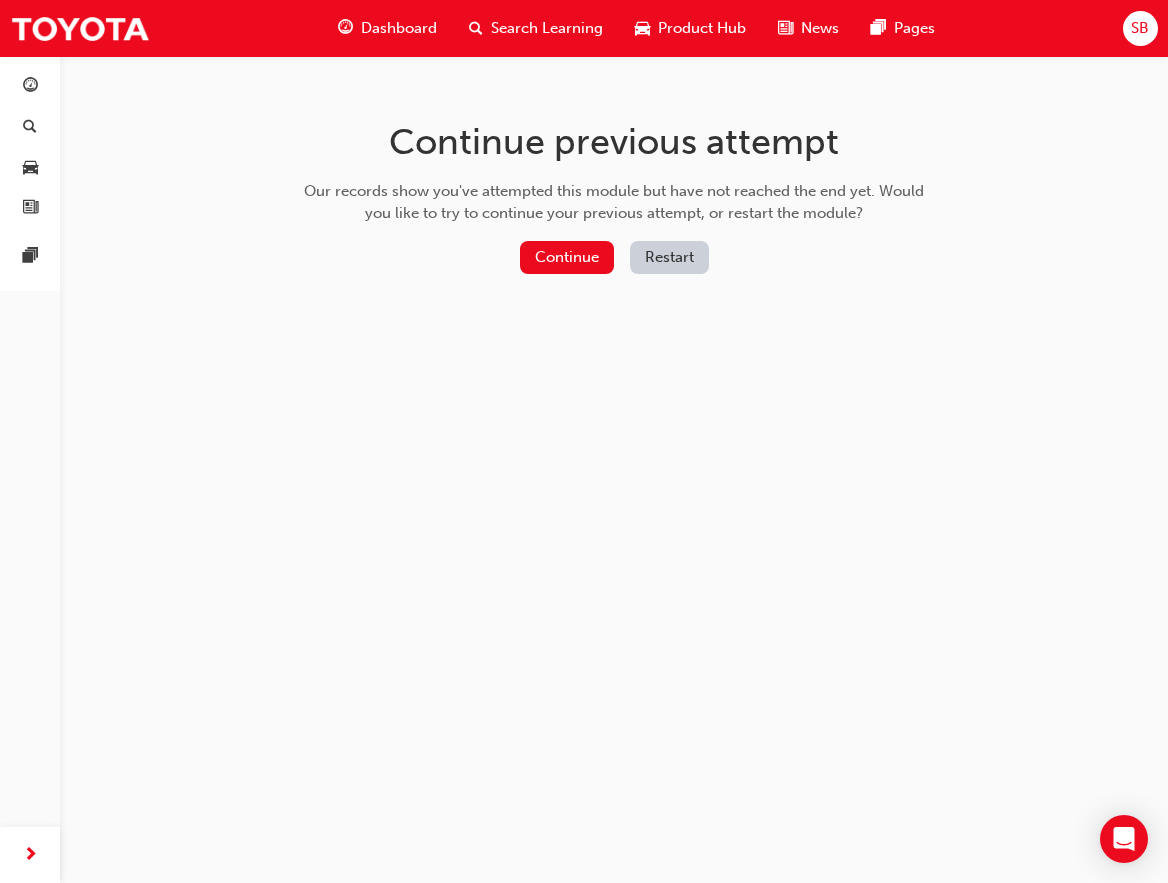 click on "Continue previous attempt Our records show you've attempted this module but have not reached the end yet. Would you like to try to continue your previous attempt, or restart the module? Continue Restart" at bounding box center [614, 201] 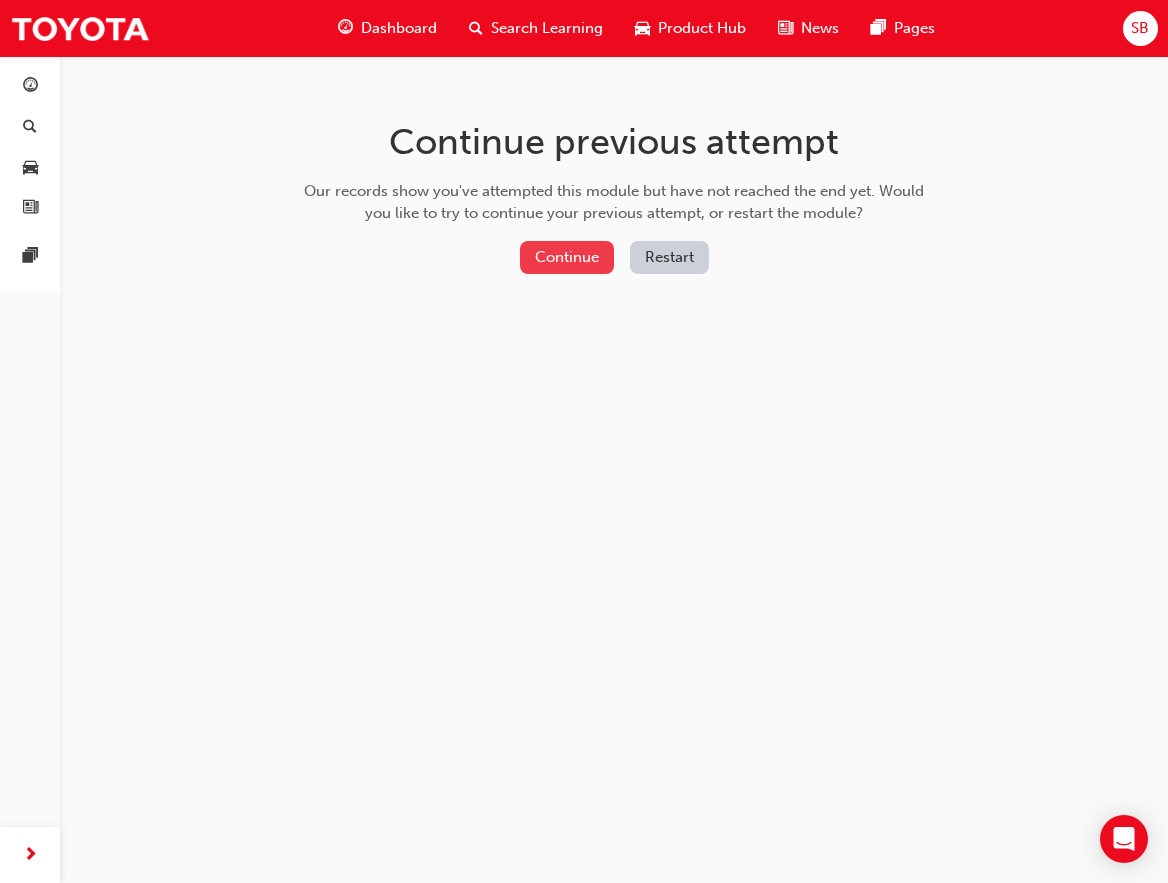 click on "Continue" at bounding box center [567, 257] 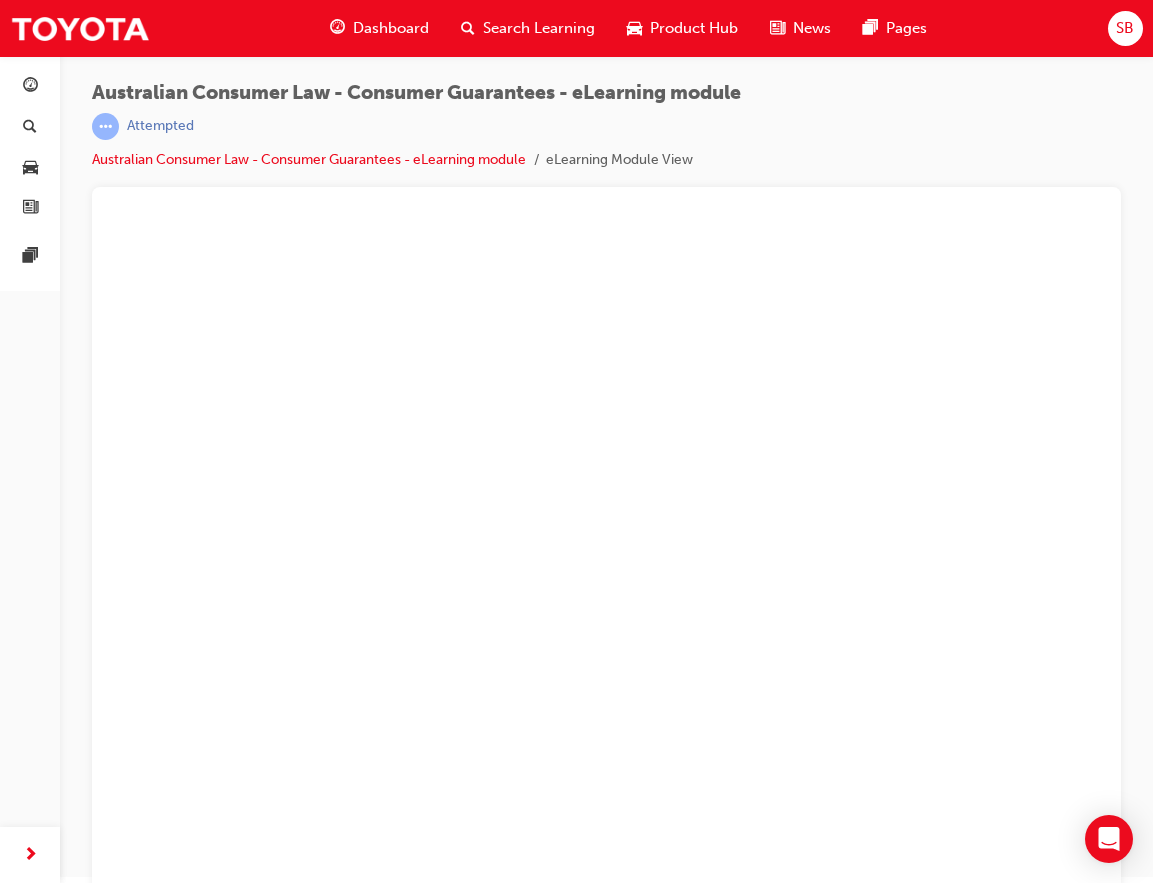 scroll, scrollTop: 0, scrollLeft: 0, axis: both 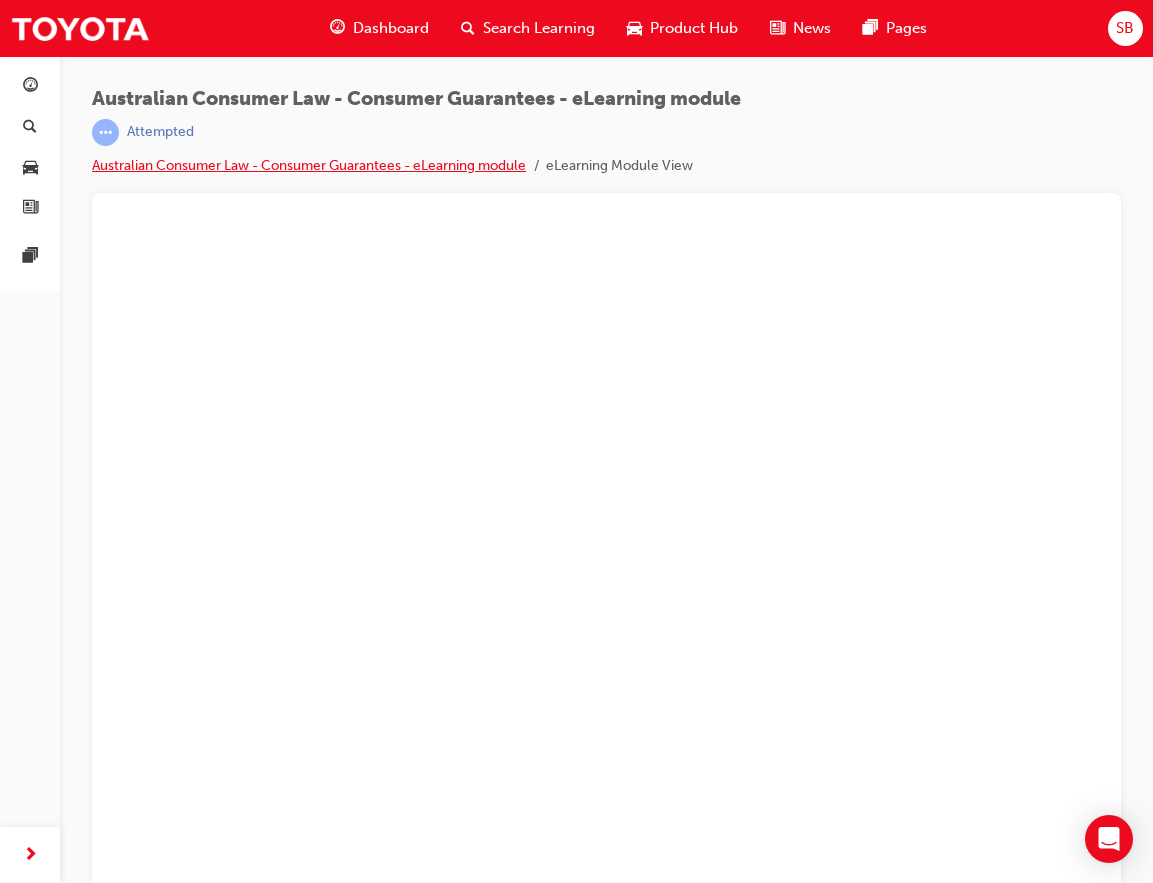 click on "Australian Consumer Law - Consumer Guarantees - eLearning module" at bounding box center (309, 165) 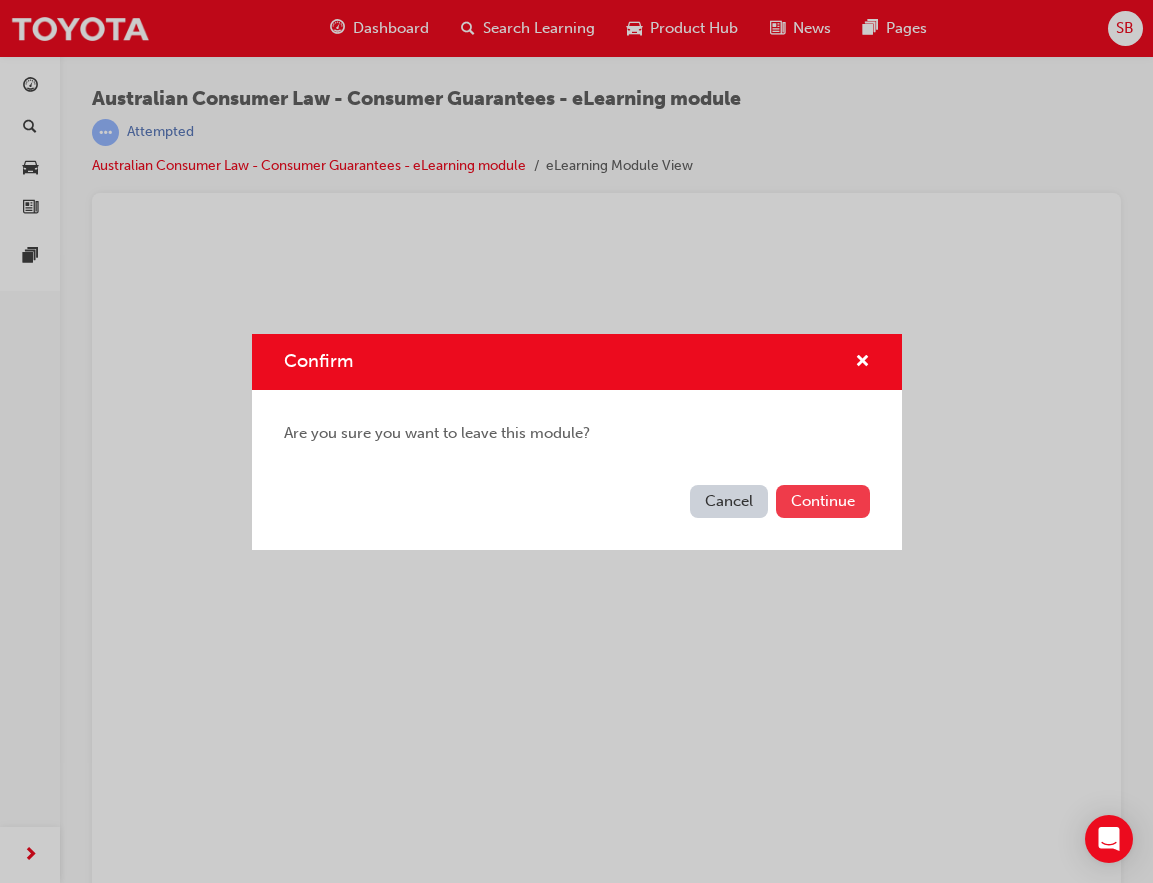 click on "Continue" at bounding box center (823, 501) 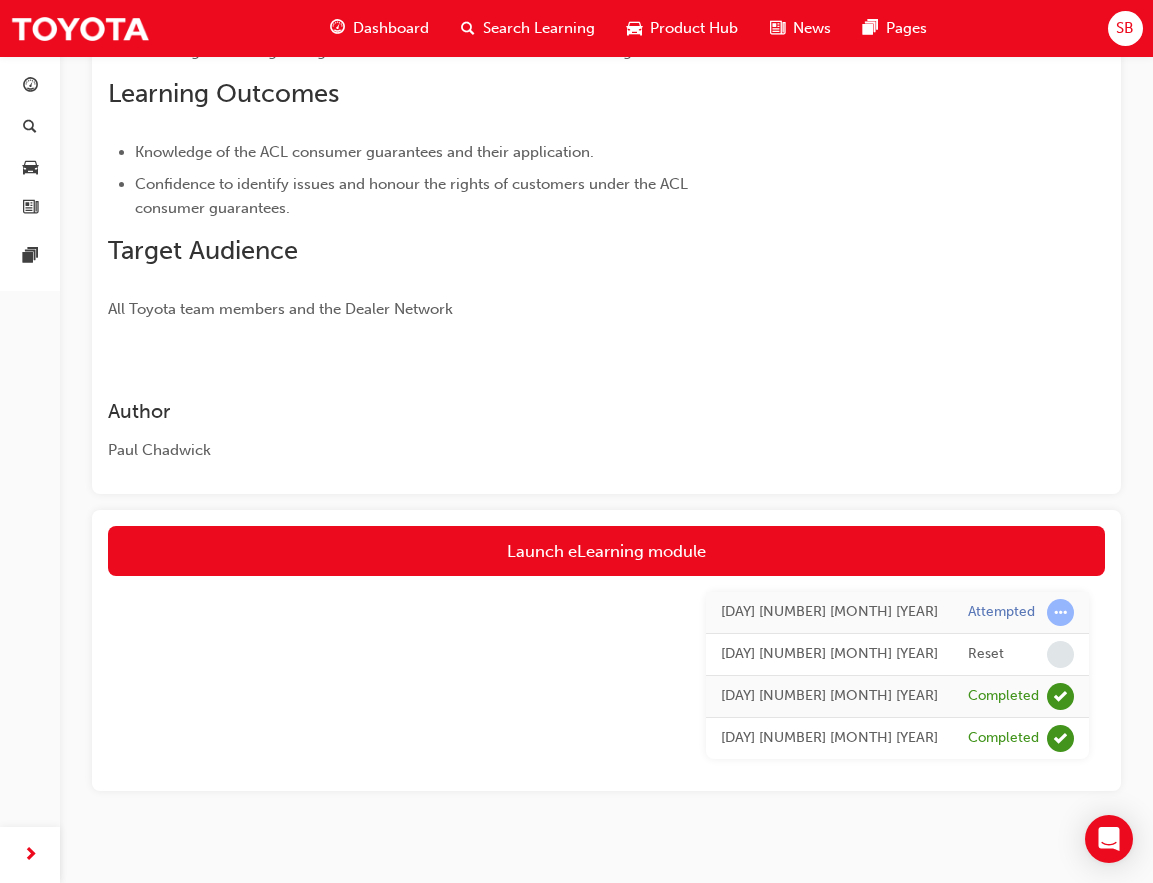 scroll, scrollTop: 838, scrollLeft: 0, axis: vertical 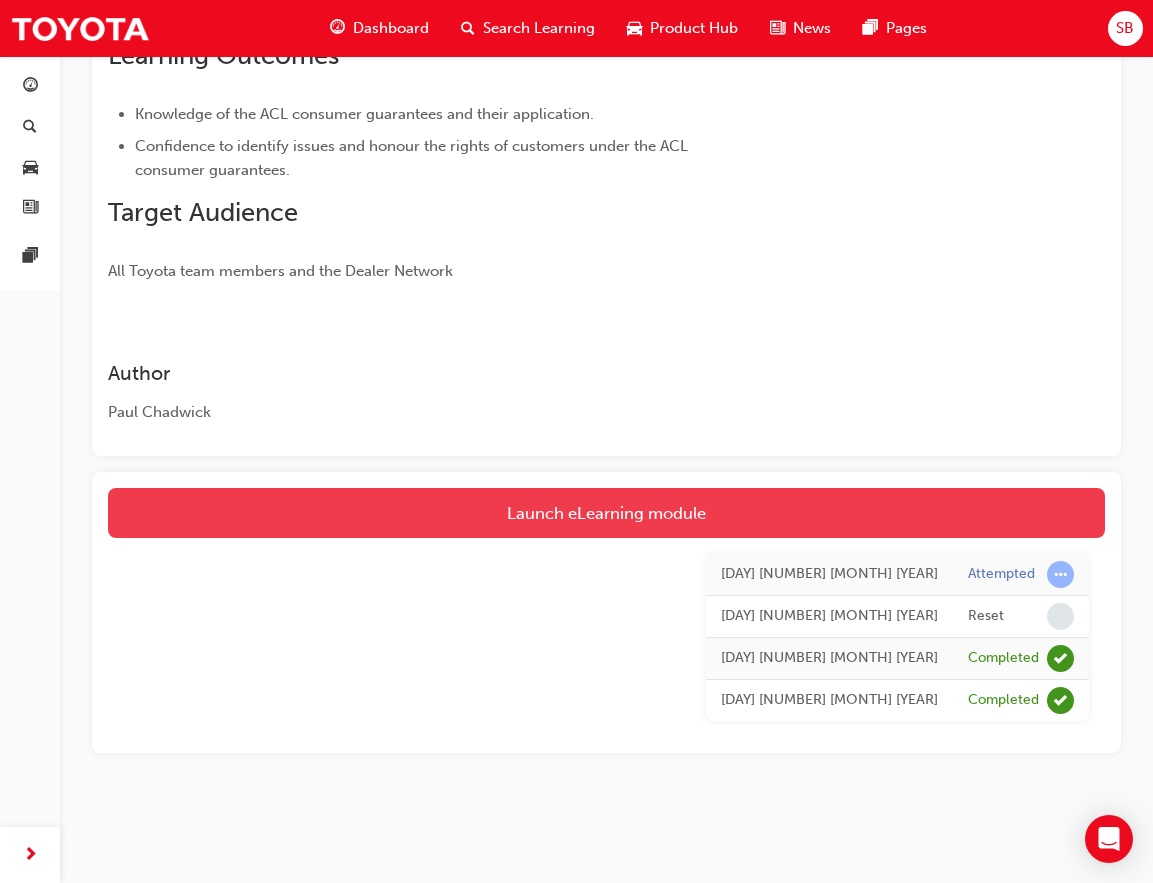click on "Launch eLearning module" at bounding box center (606, 513) 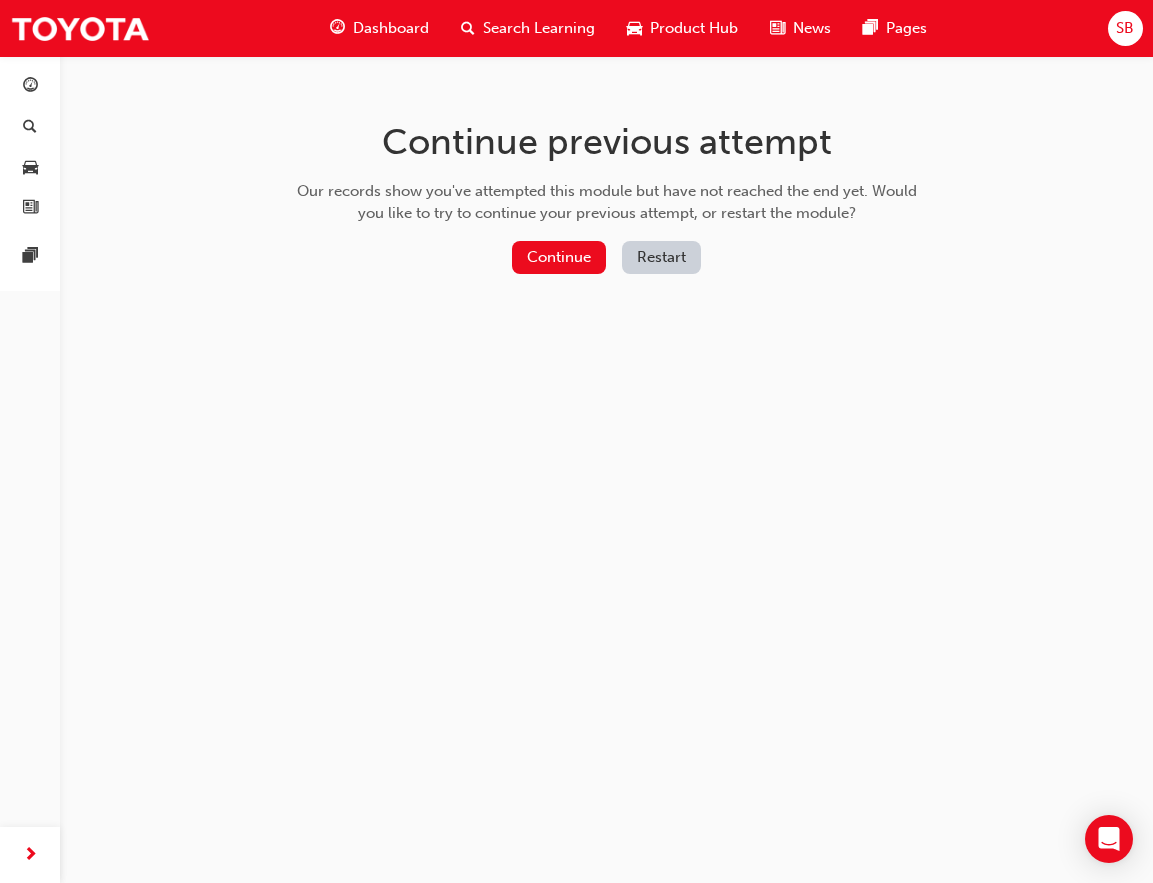 scroll, scrollTop: 0, scrollLeft: 0, axis: both 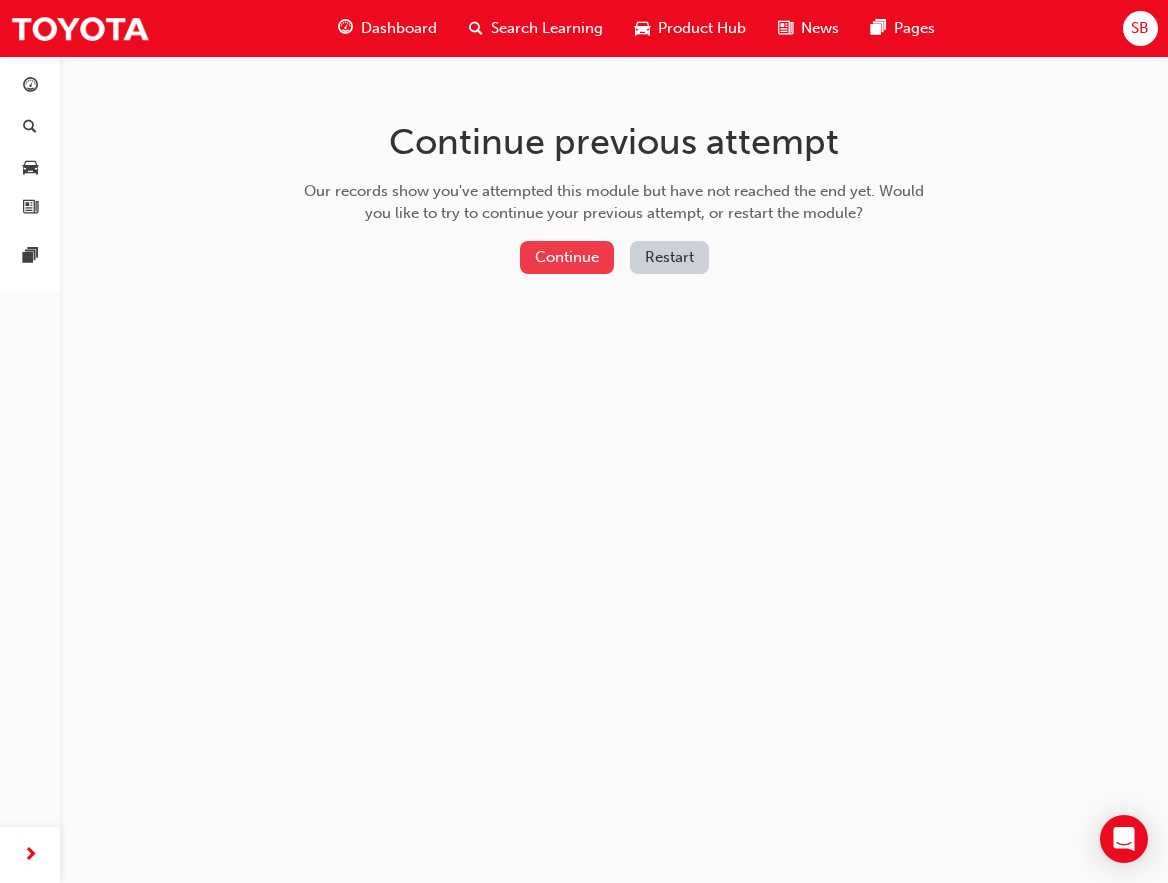 click on "Continue" at bounding box center [567, 257] 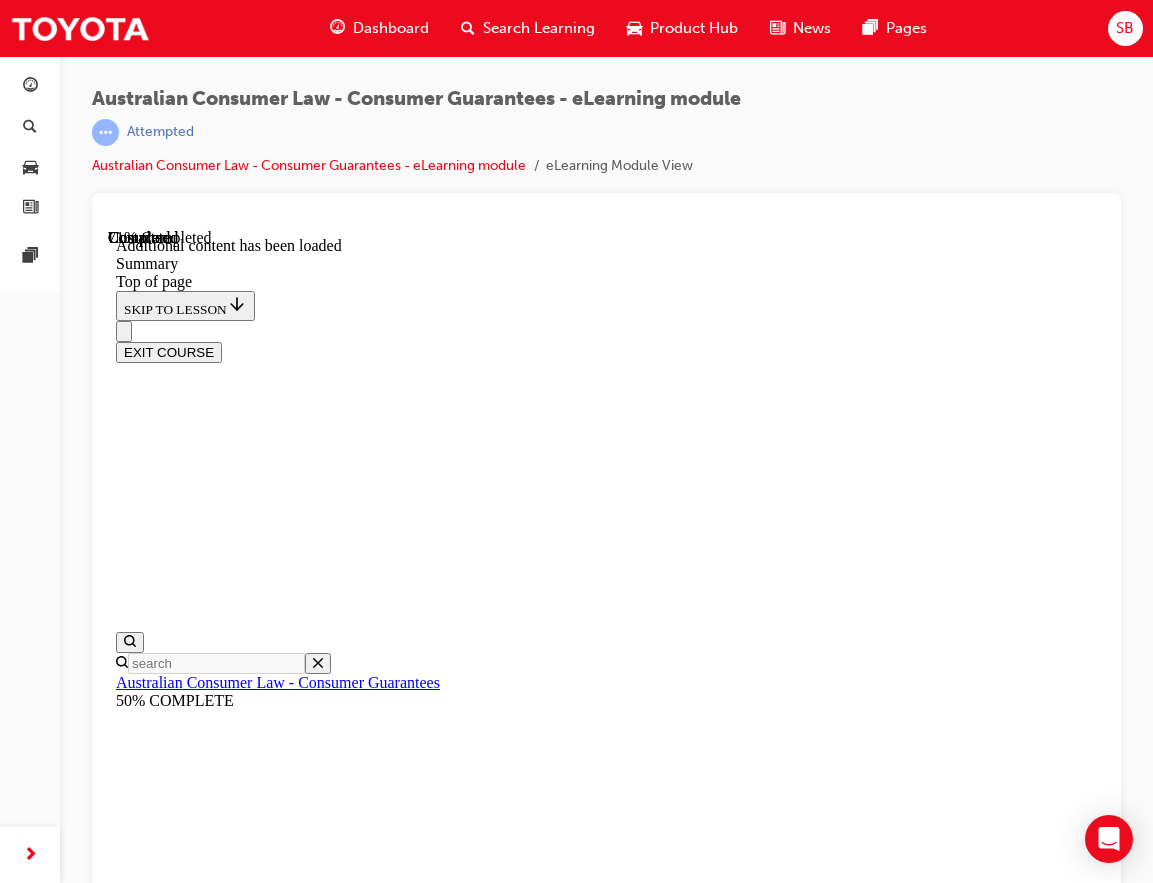 scroll, scrollTop: 0, scrollLeft: 0, axis: both 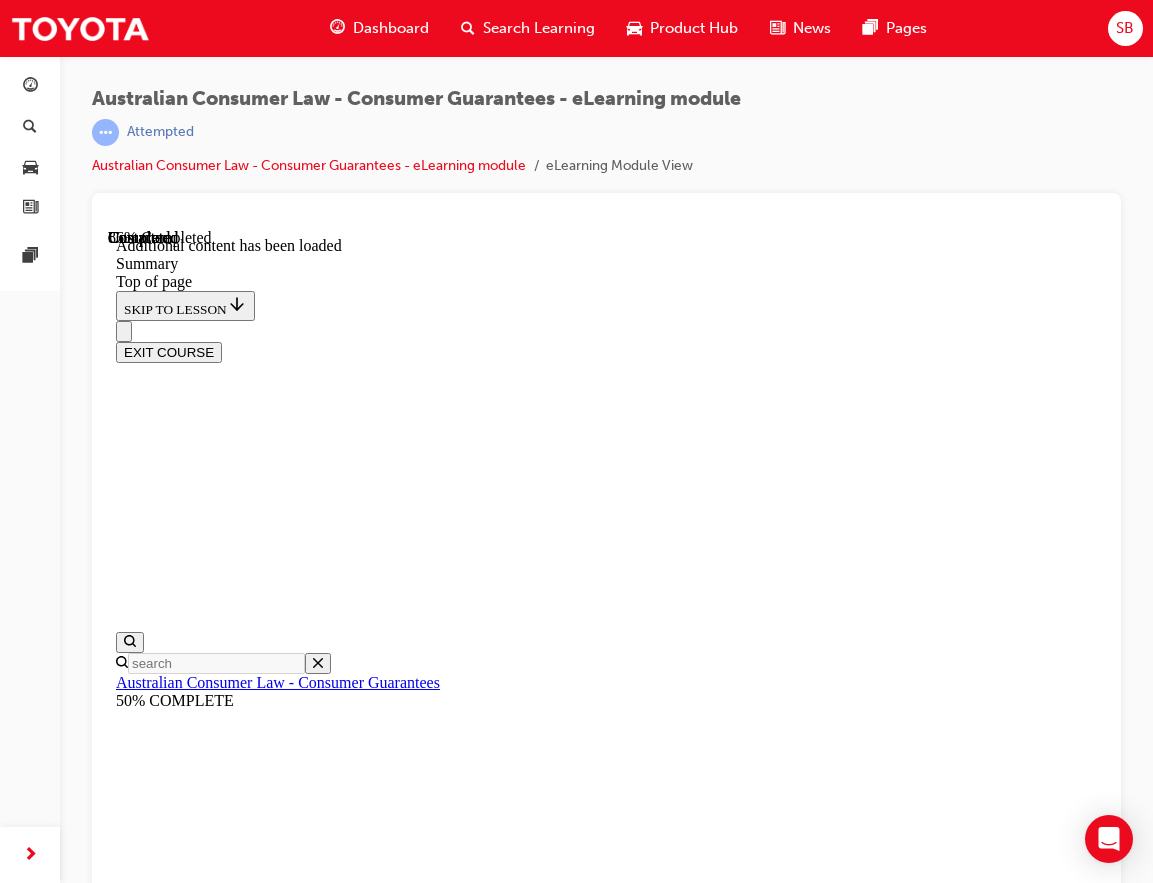 click on "WPPM" at bounding box center (626, 9209) 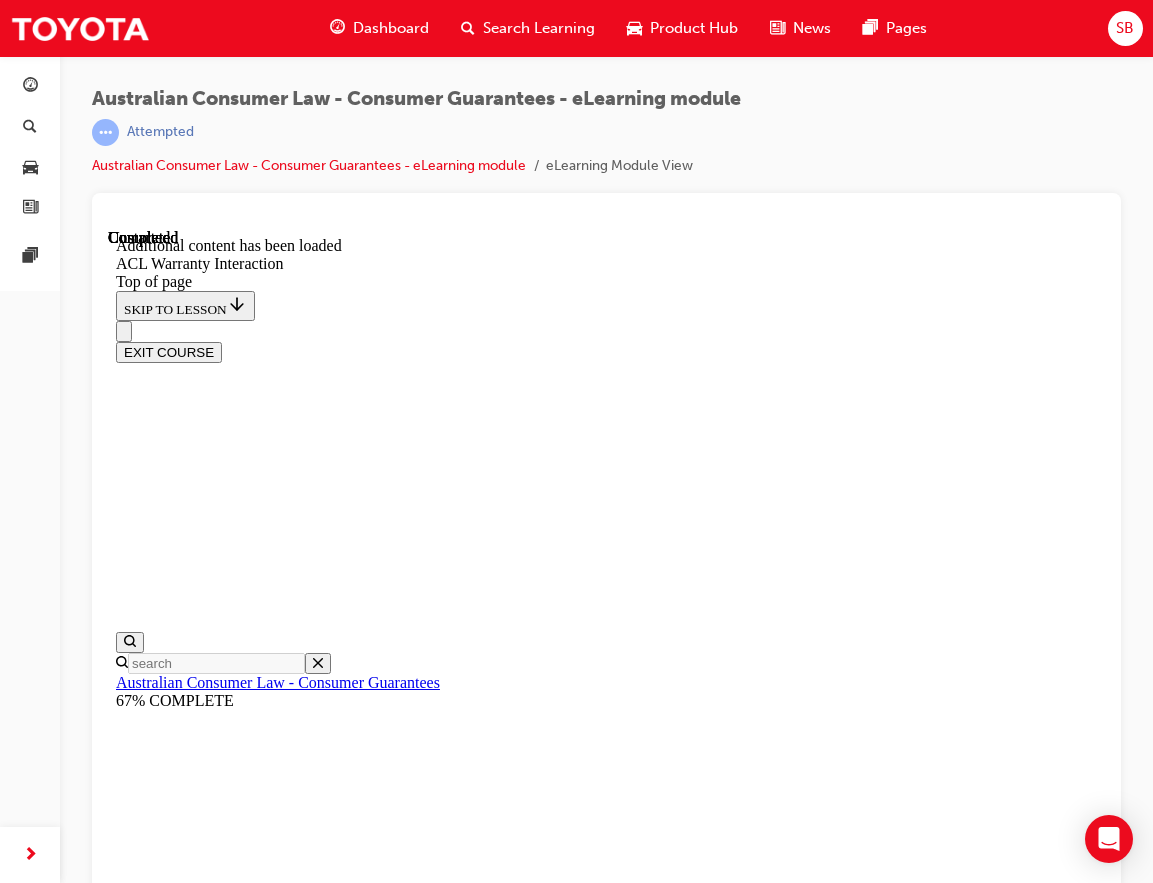 scroll, scrollTop: 0, scrollLeft: 0, axis: both 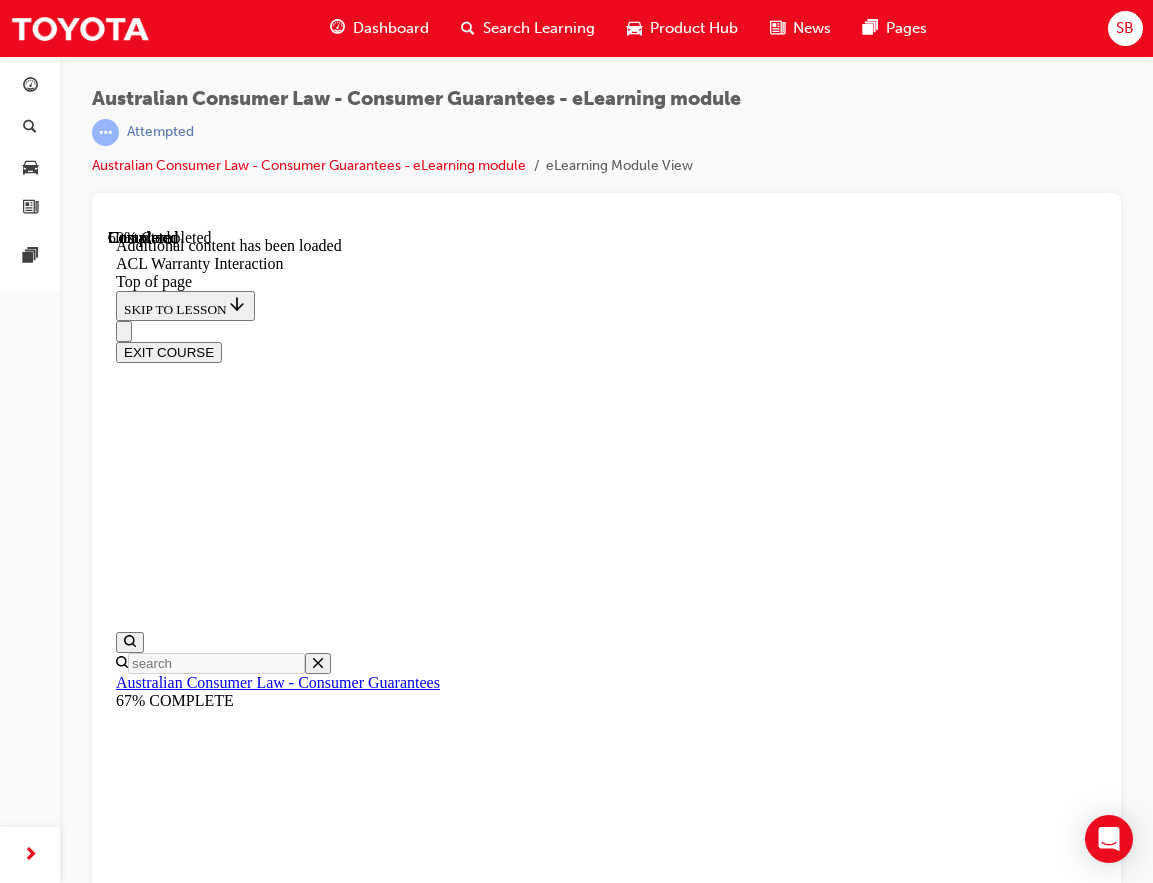 click on "Check off each of the Key Points below:" at bounding box center [603, 8302] 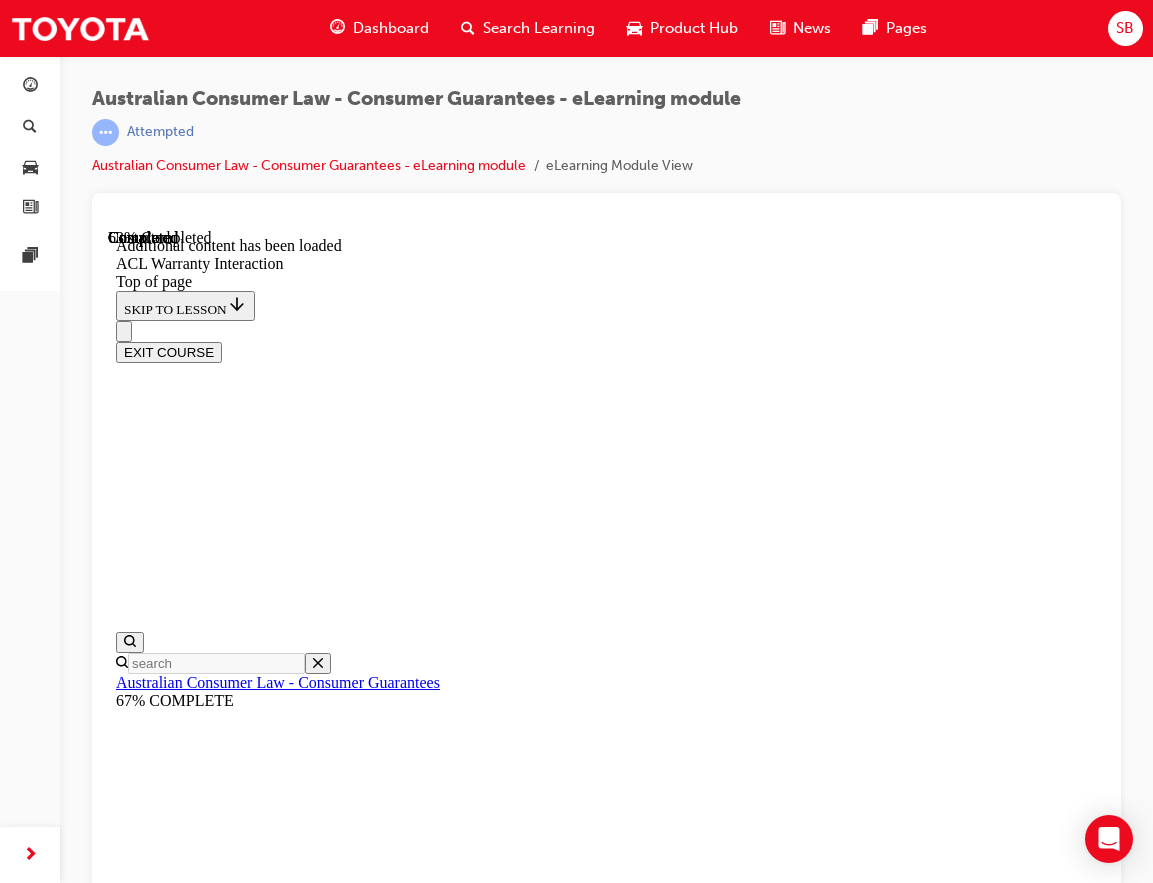 click on "CONTINUE" at bounding box center [158, 8654] 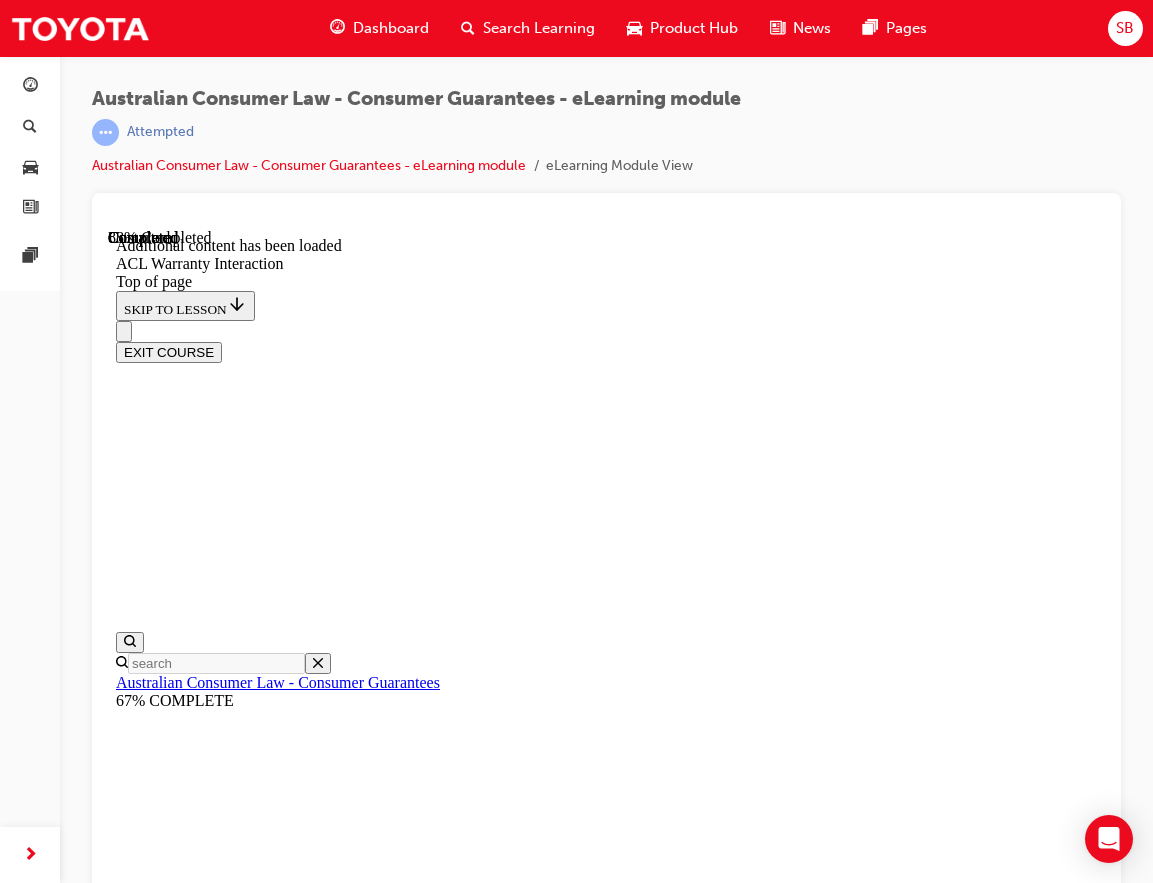 scroll, scrollTop: 2474, scrollLeft: 0, axis: vertical 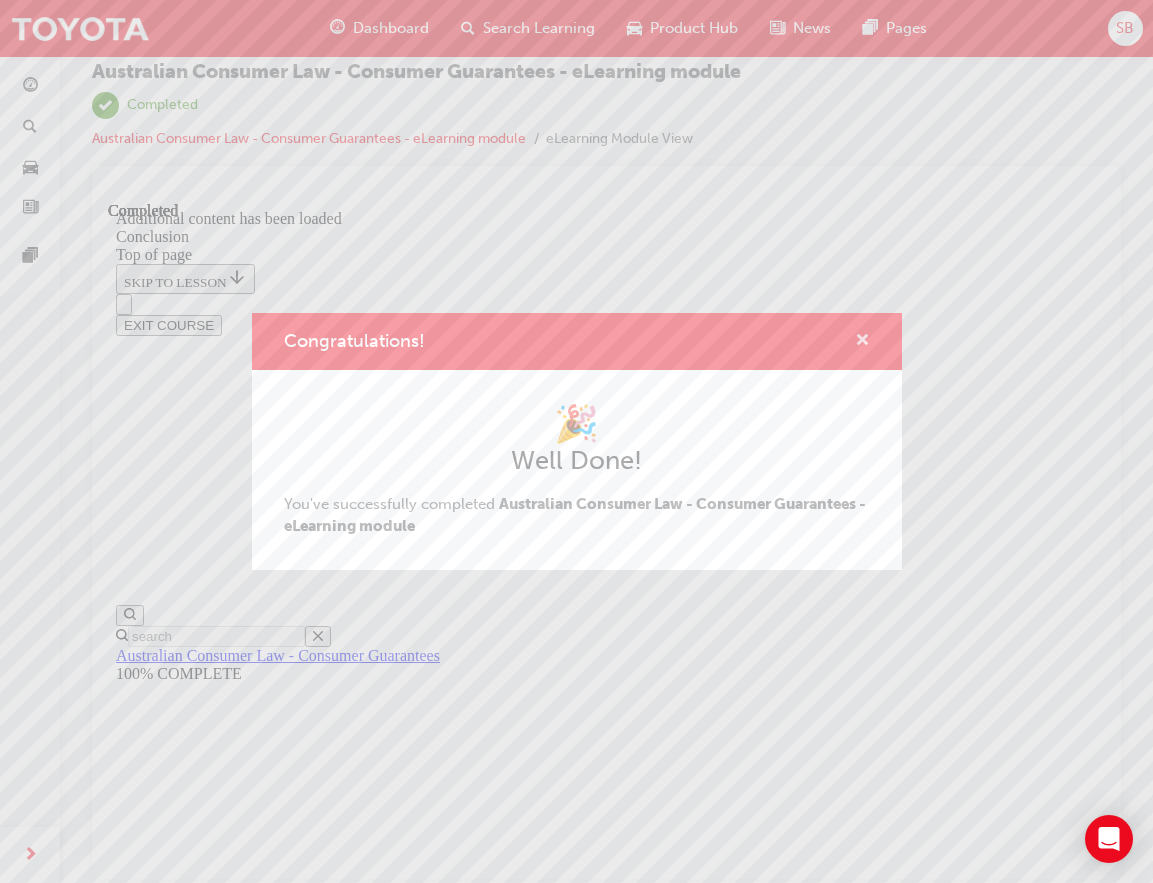 click at bounding box center [862, 342] 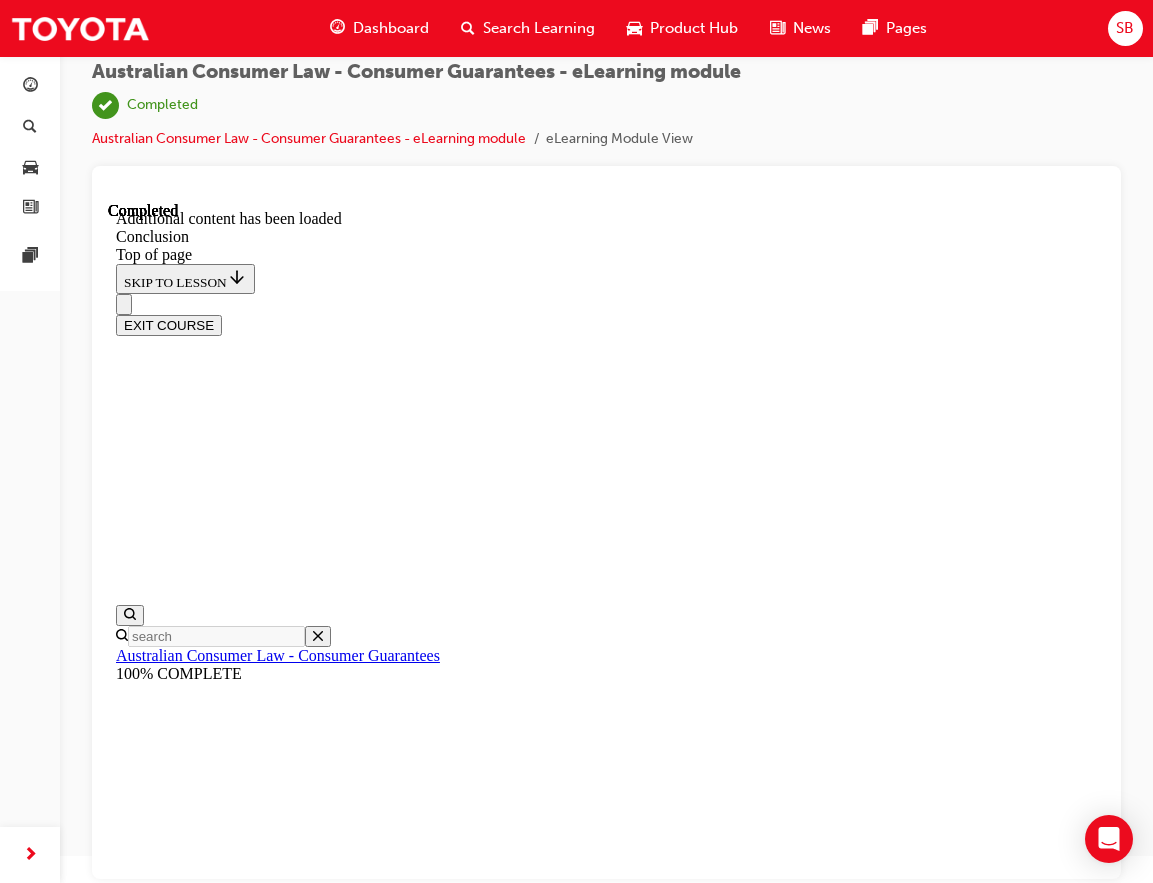 click on "EXIT COURSE" at bounding box center [169, 325] 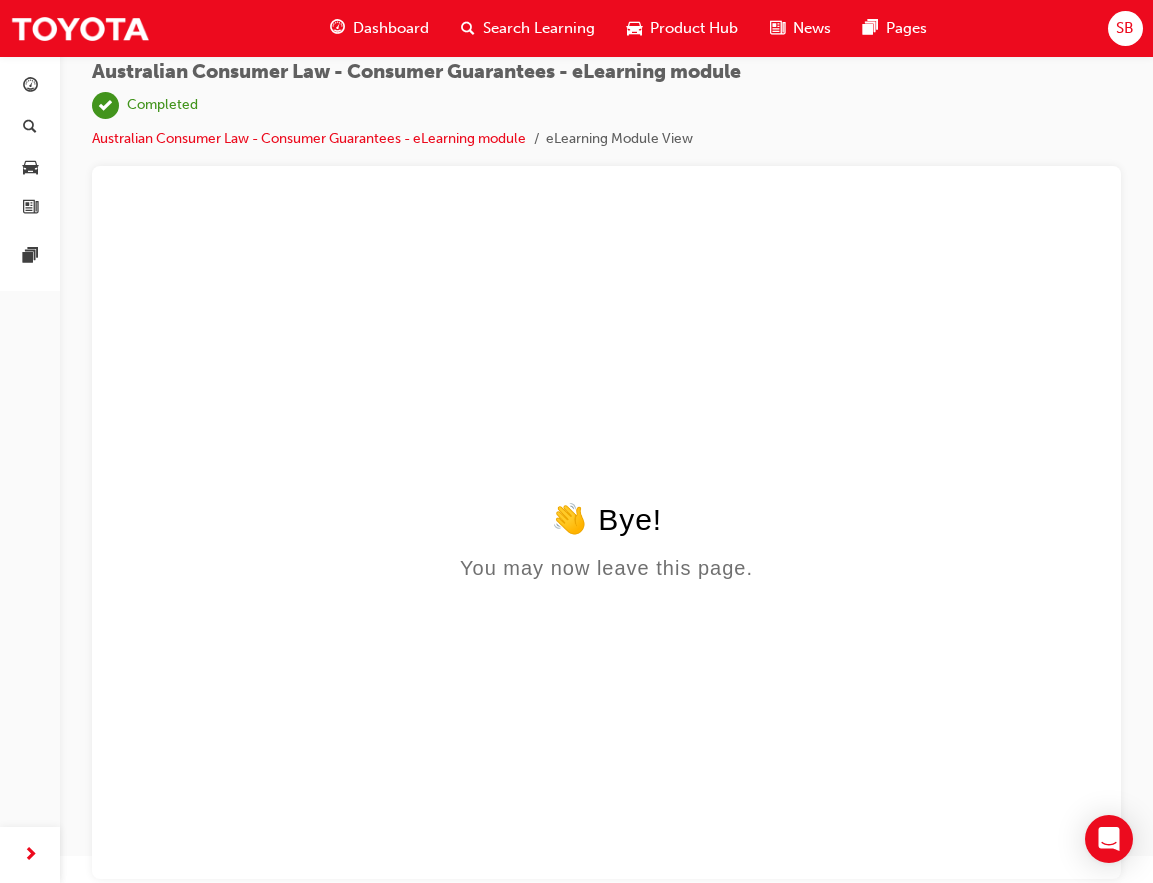 scroll, scrollTop: 0, scrollLeft: 0, axis: both 